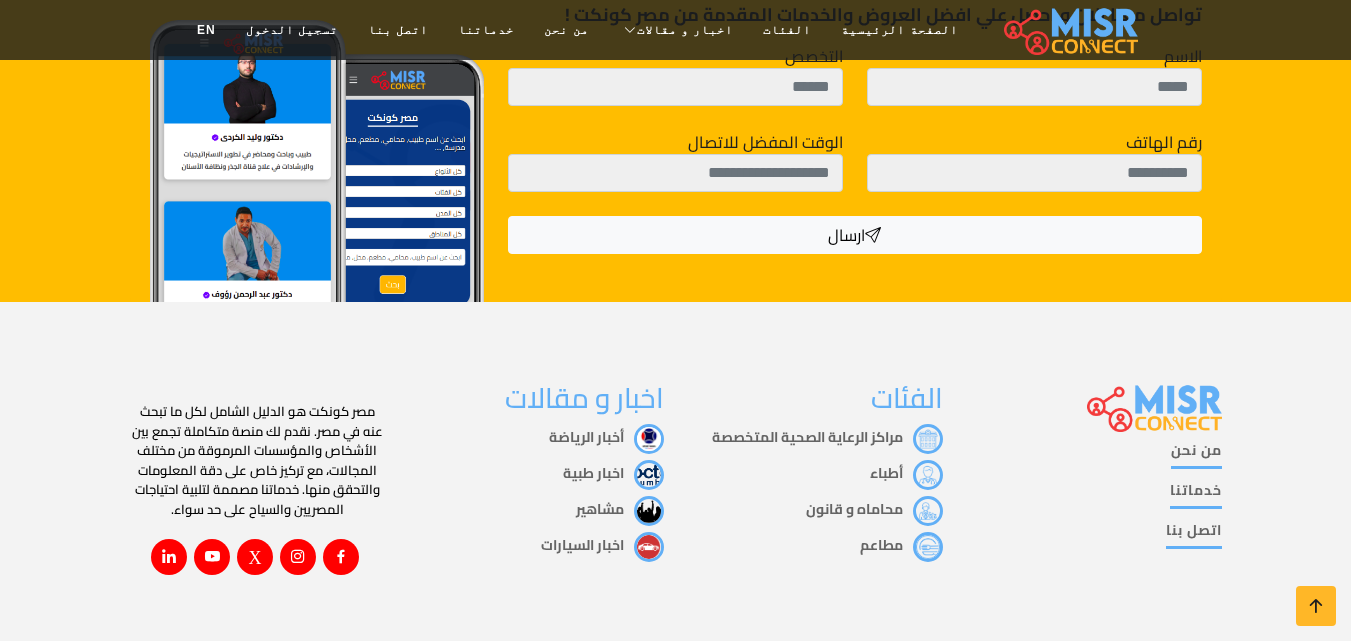 scroll, scrollTop: 3863, scrollLeft: 0, axis: vertical 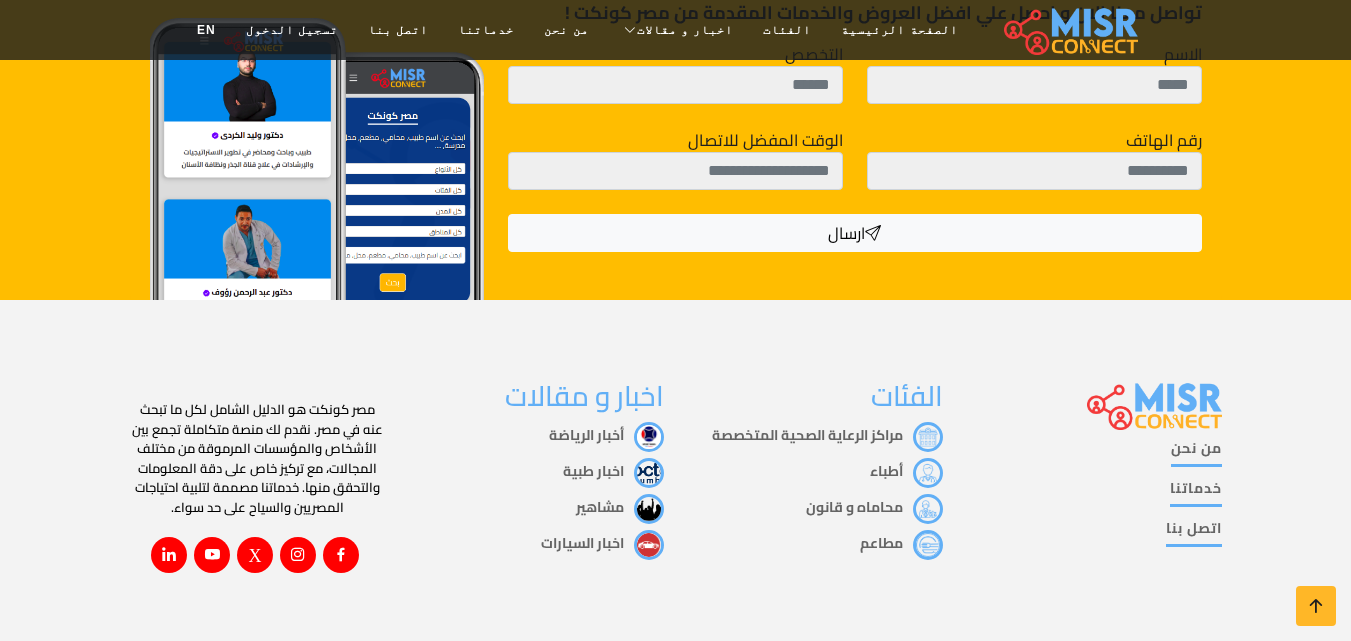 click on "أطباء" at bounding box center [906, 471] 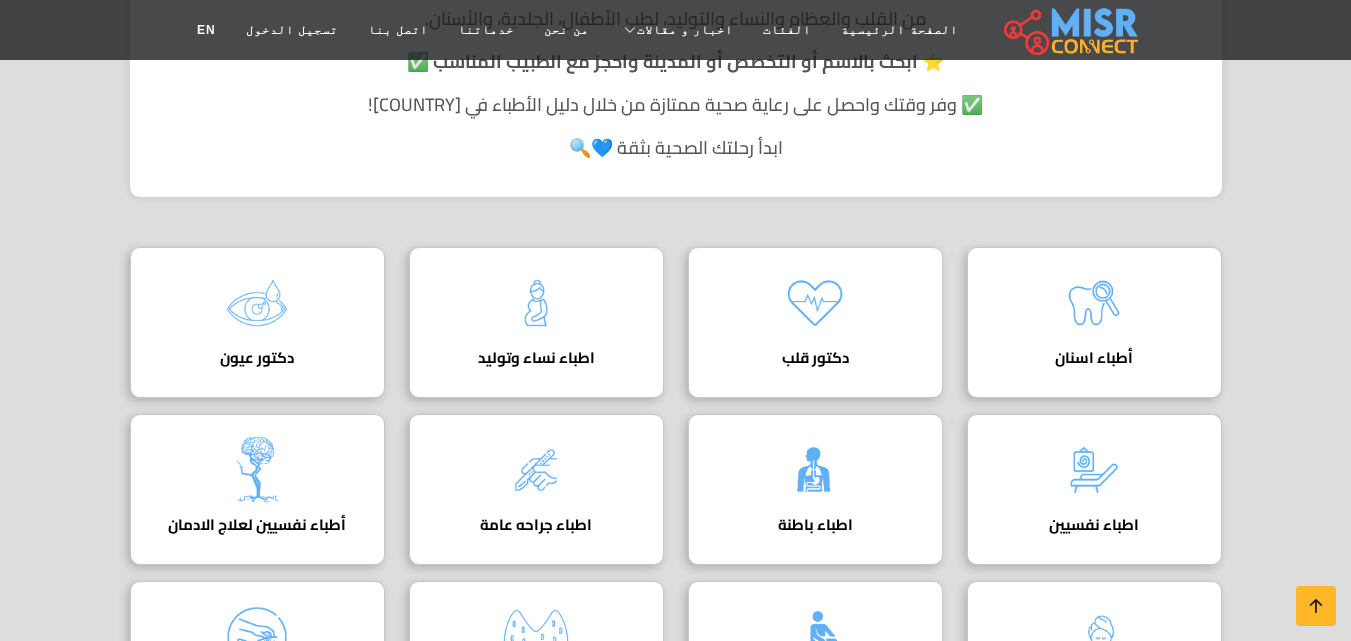 scroll, scrollTop: 560, scrollLeft: 0, axis: vertical 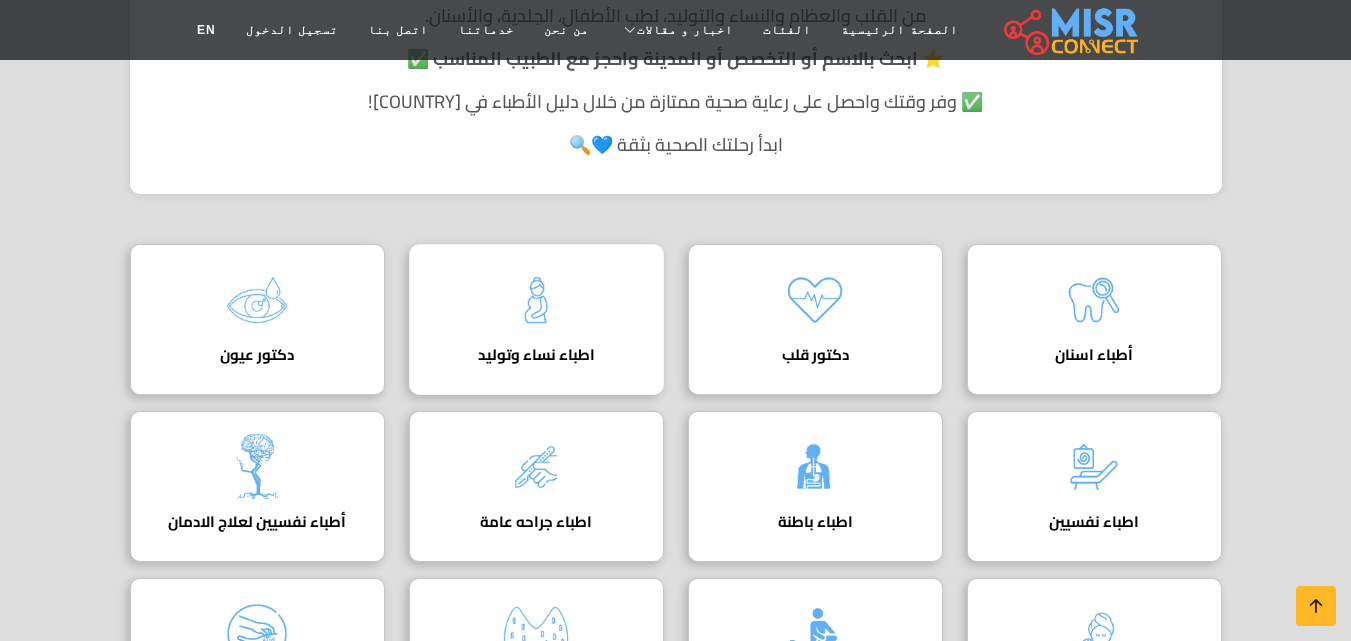 click on "اطباء نساء وتوليد" at bounding box center (536, 355) 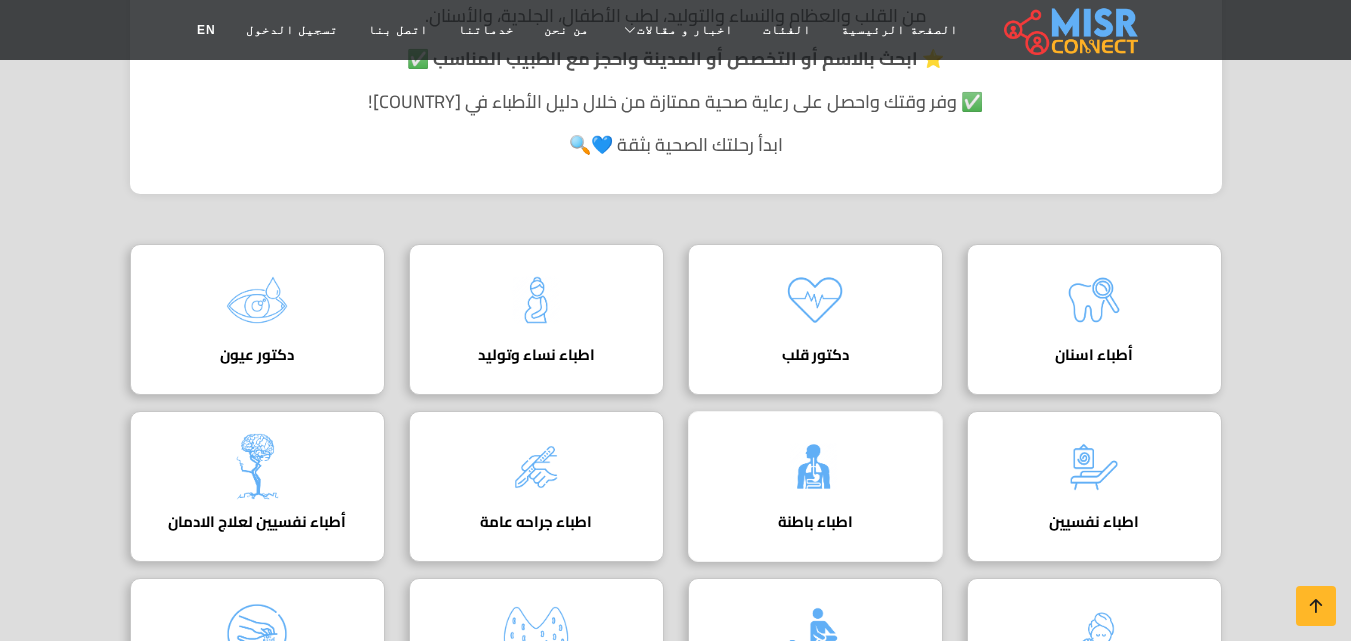 click on "اطباء باطنة
دليل اطباء باطنة" at bounding box center [815, 486] 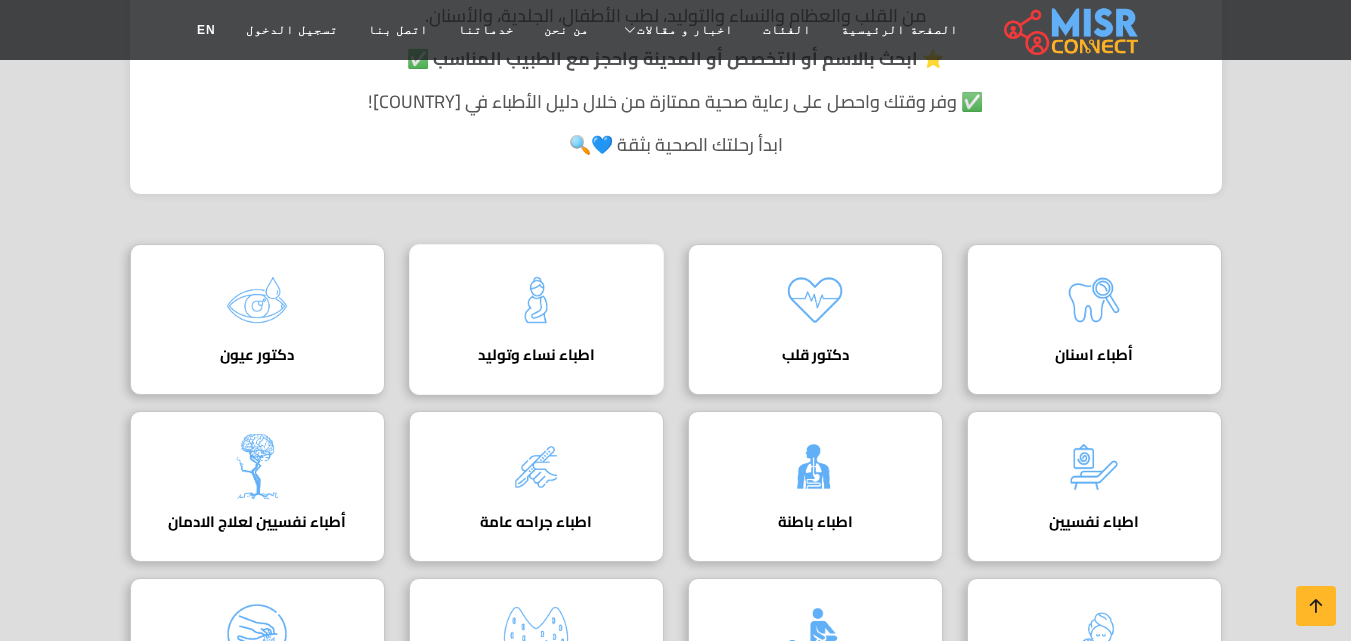 click at bounding box center (536, 300) 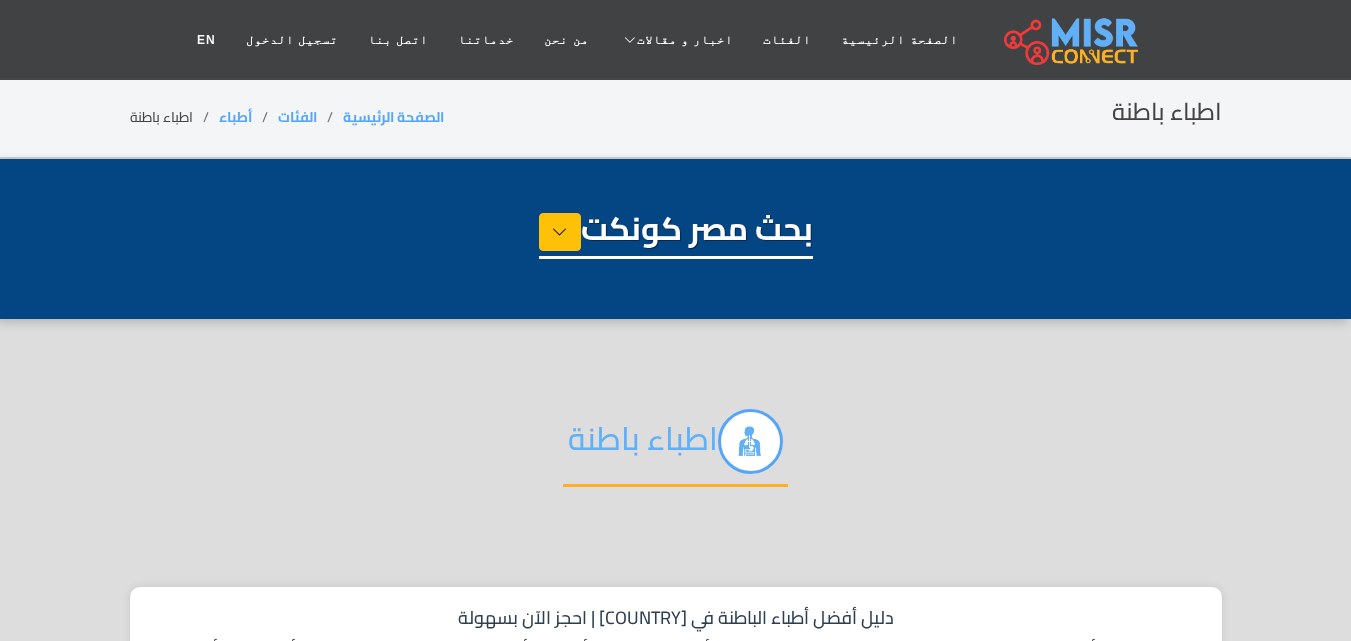 select on "*****" 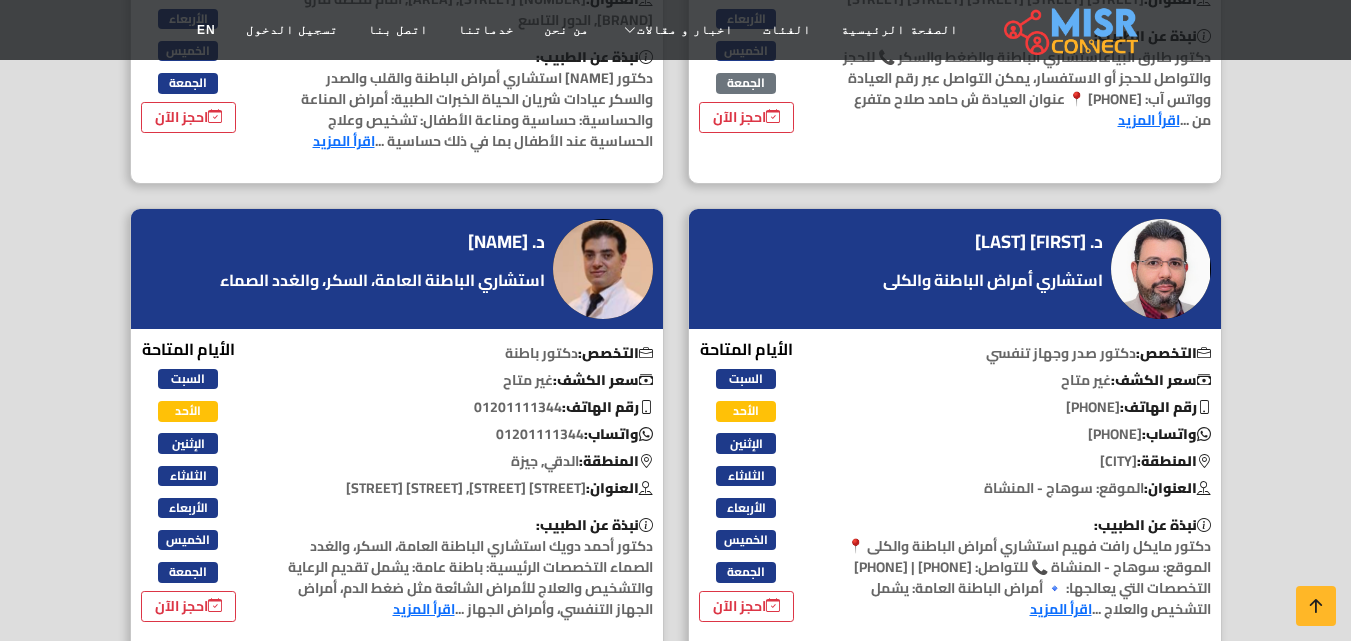 scroll, scrollTop: 3720, scrollLeft: 0, axis: vertical 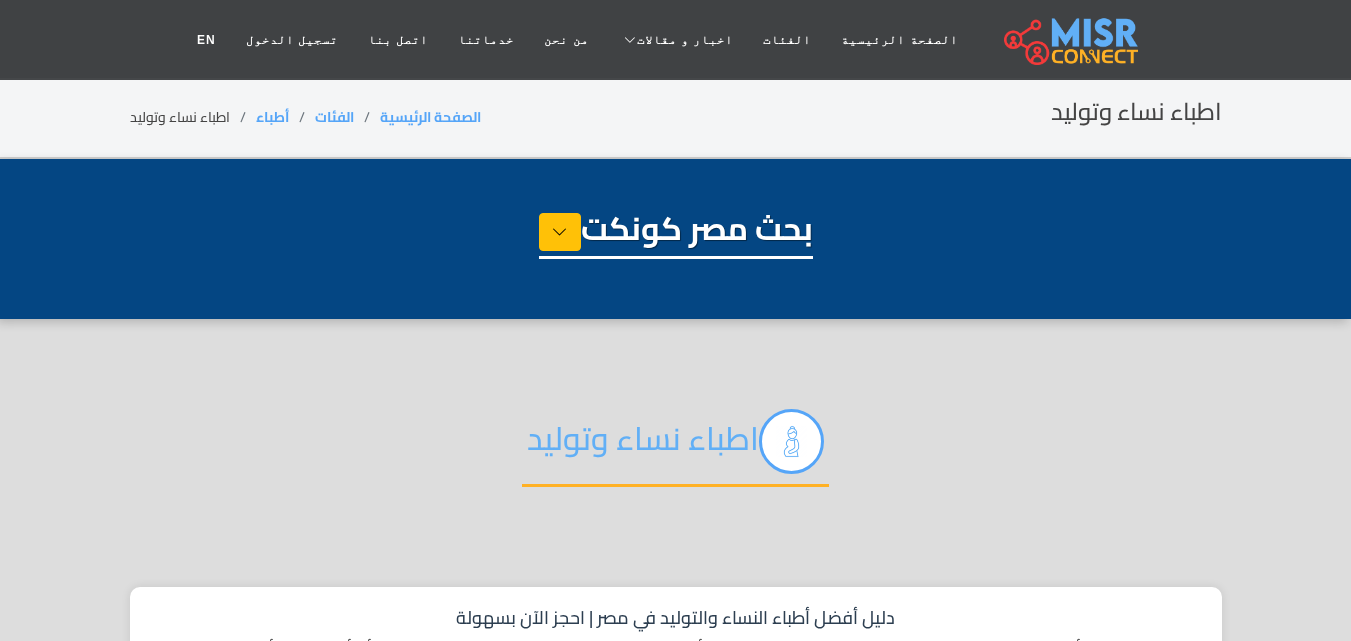 select on "*****" 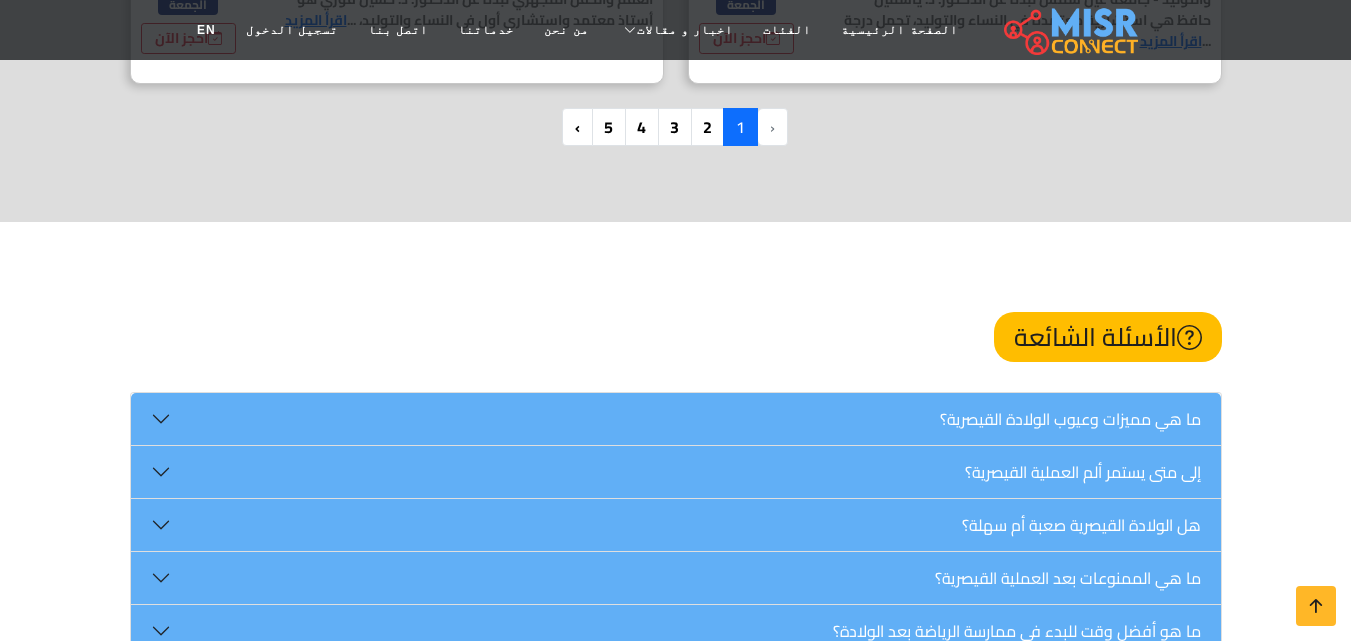 scroll, scrollTop: 5520, scrollLeft: 0, axis: vertical 